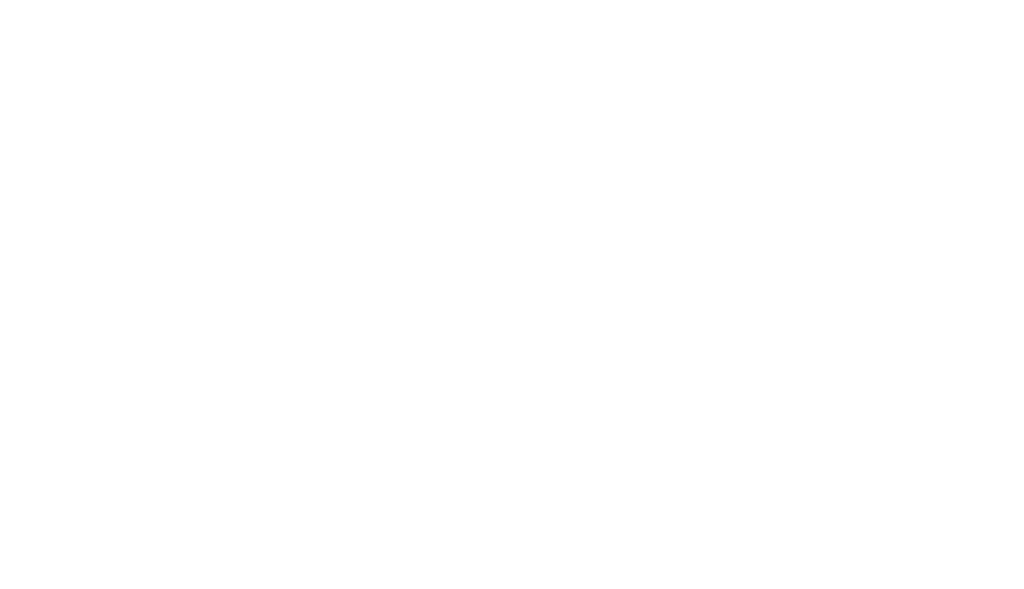 scroll, scrollTop: 0, scrollLeft: 0, axis: both 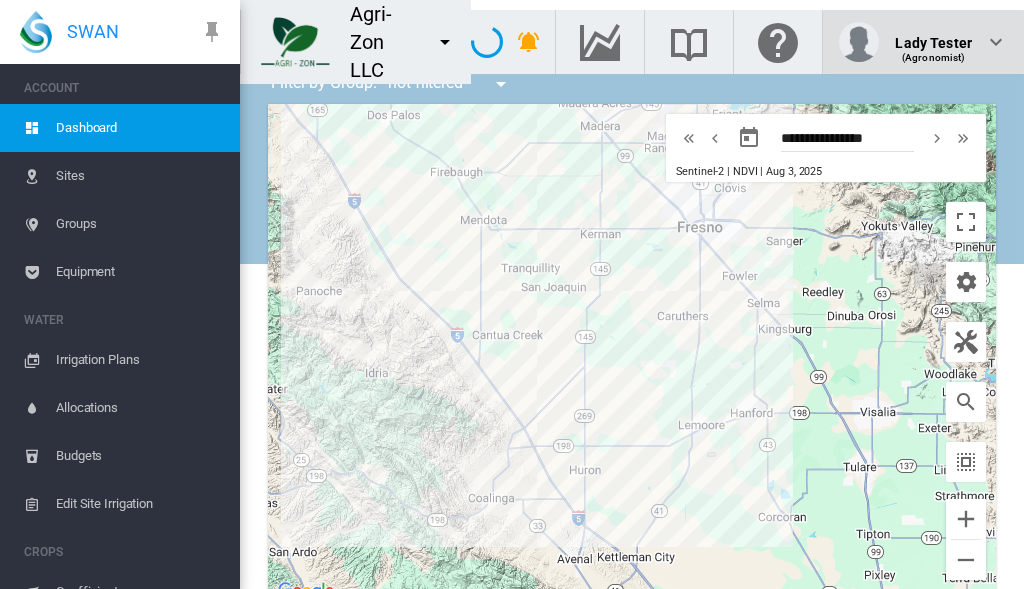 click on "(Agronomist)" at bounding box center (933, 50) 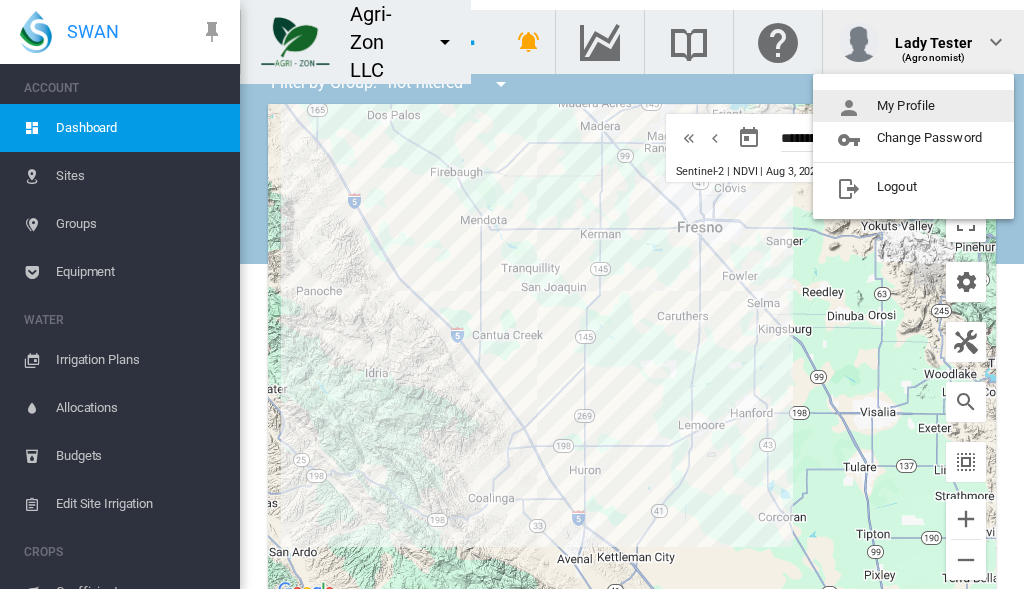click on "My Profile" at bounding box center [913, 106] 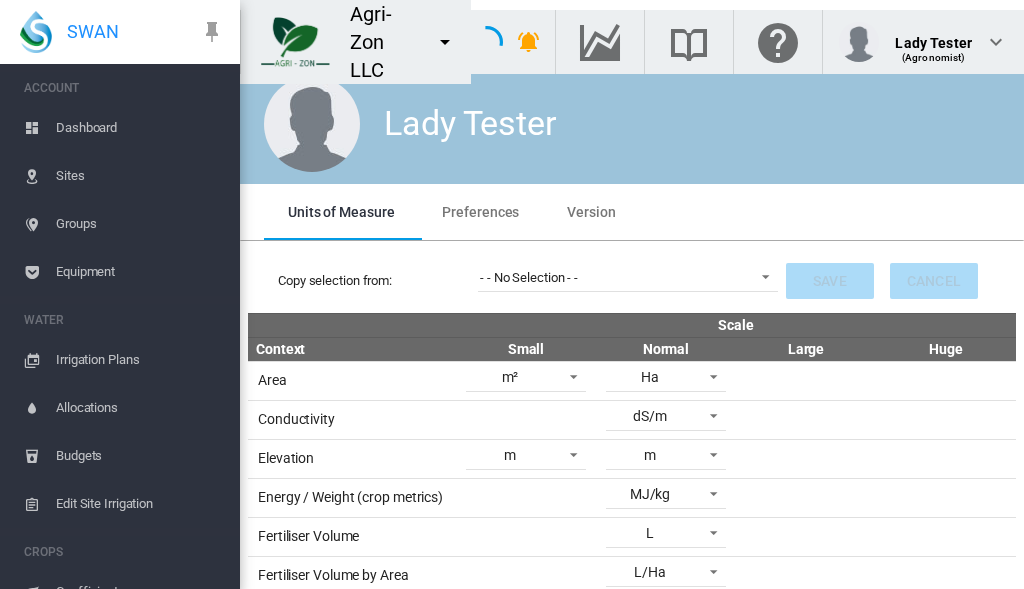 click on "Preferences" at bounding box center [480, 212] 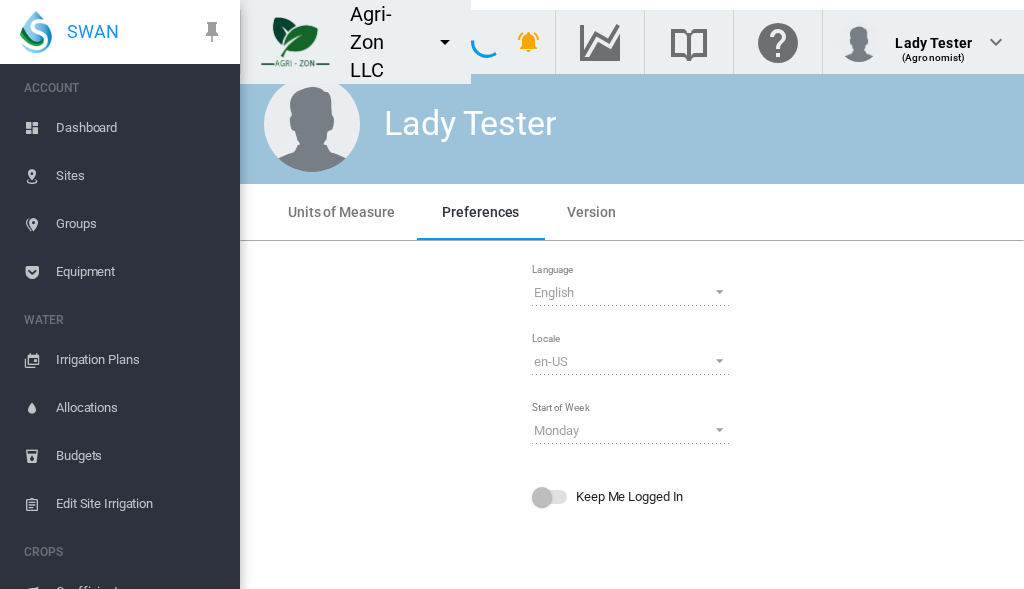 click at bounding box center (445, 42) 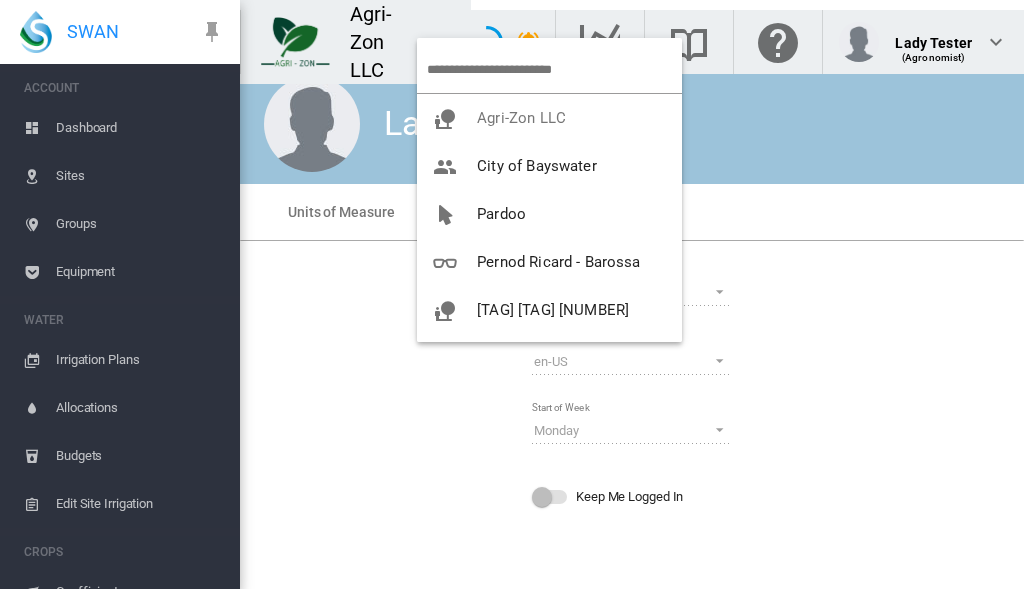 click on "[TAG] in [TAG]" at bounding box center (524, 454) 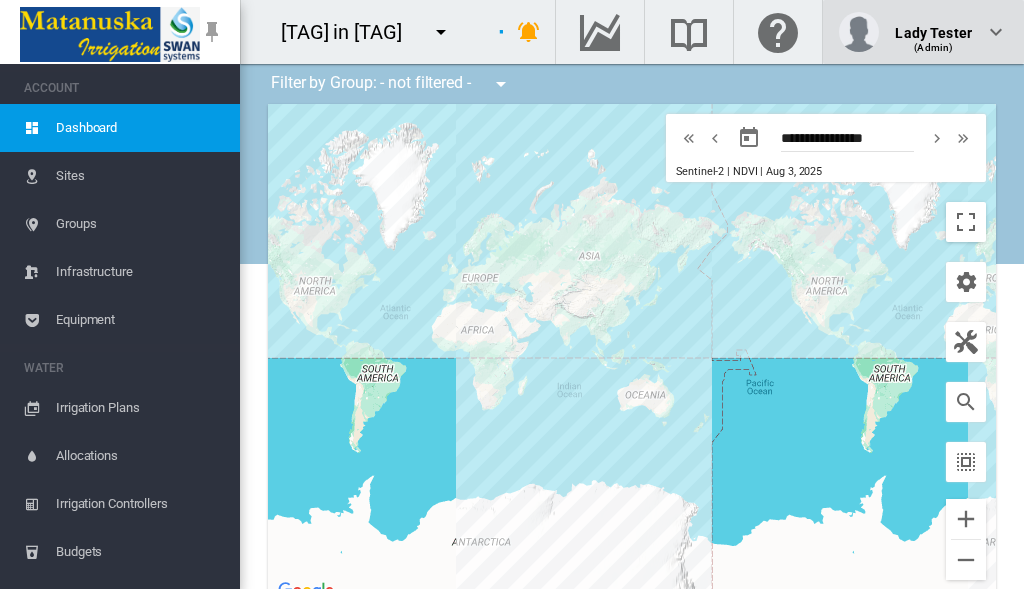 click on "(Admin)" at bounding box center [933, 40] 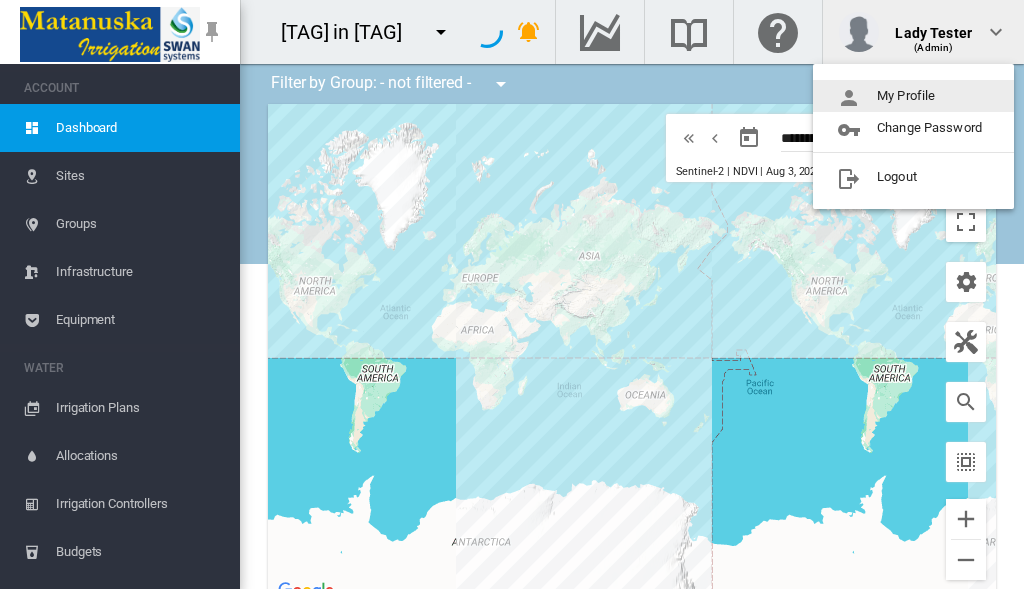 click on "My Profile" at bounding box center (913, 96) 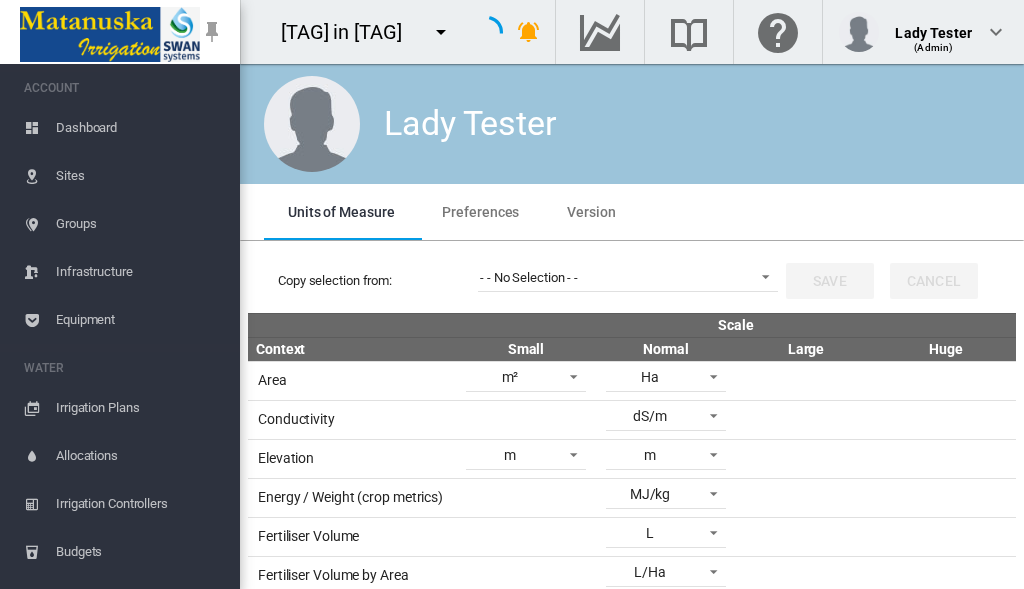 click on "Preferences" at bounding box center (480, 212) 